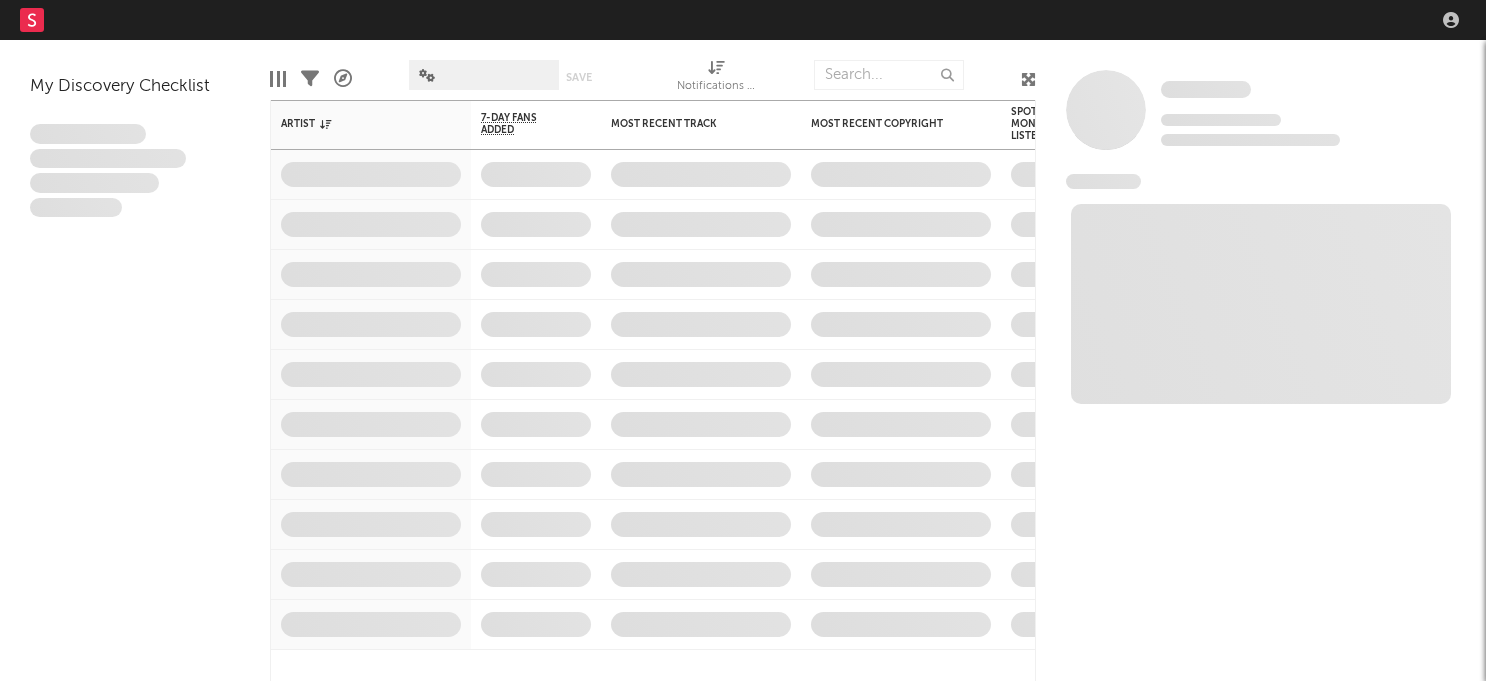 scroll, scrollTop: 0, scrollLeft: 0, axis: both 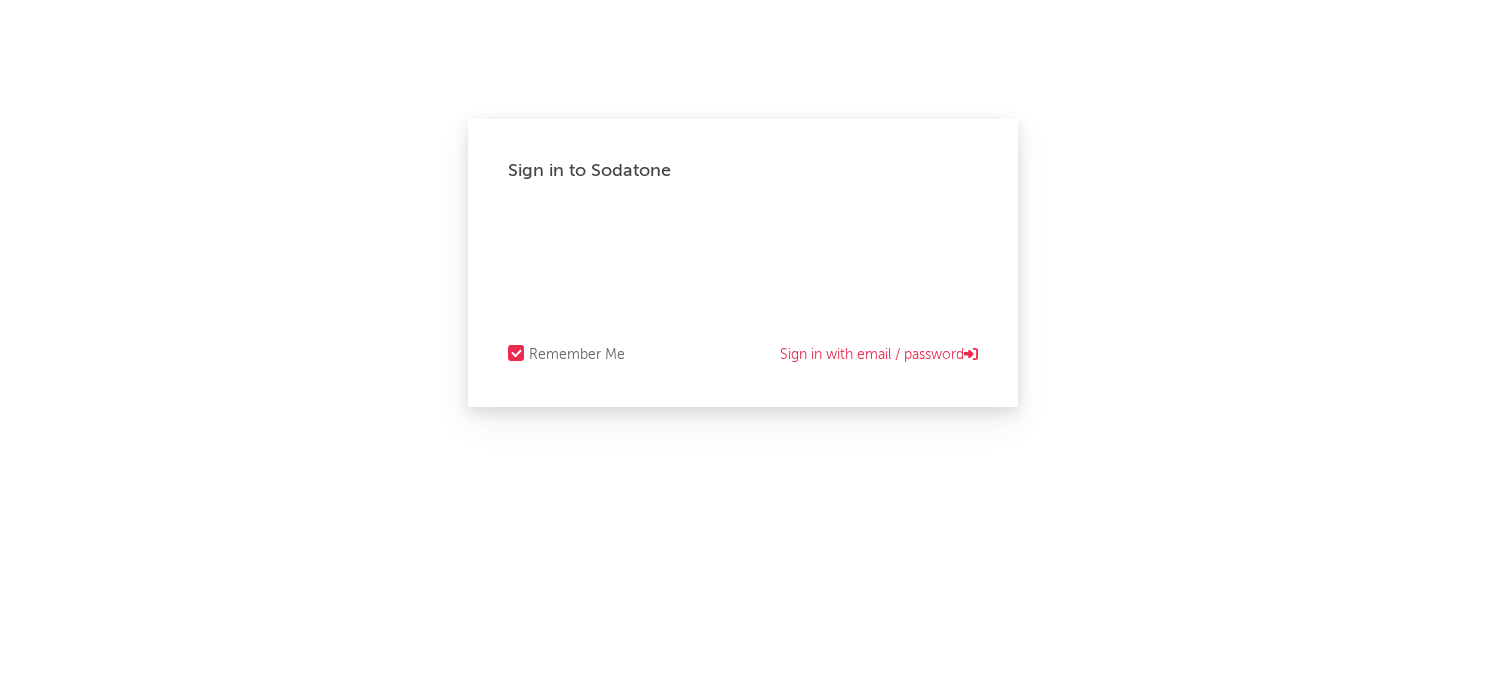 click on "Sign in to Sodatone Remember Me Sign in with email / password" at bounding box center [743, 340] 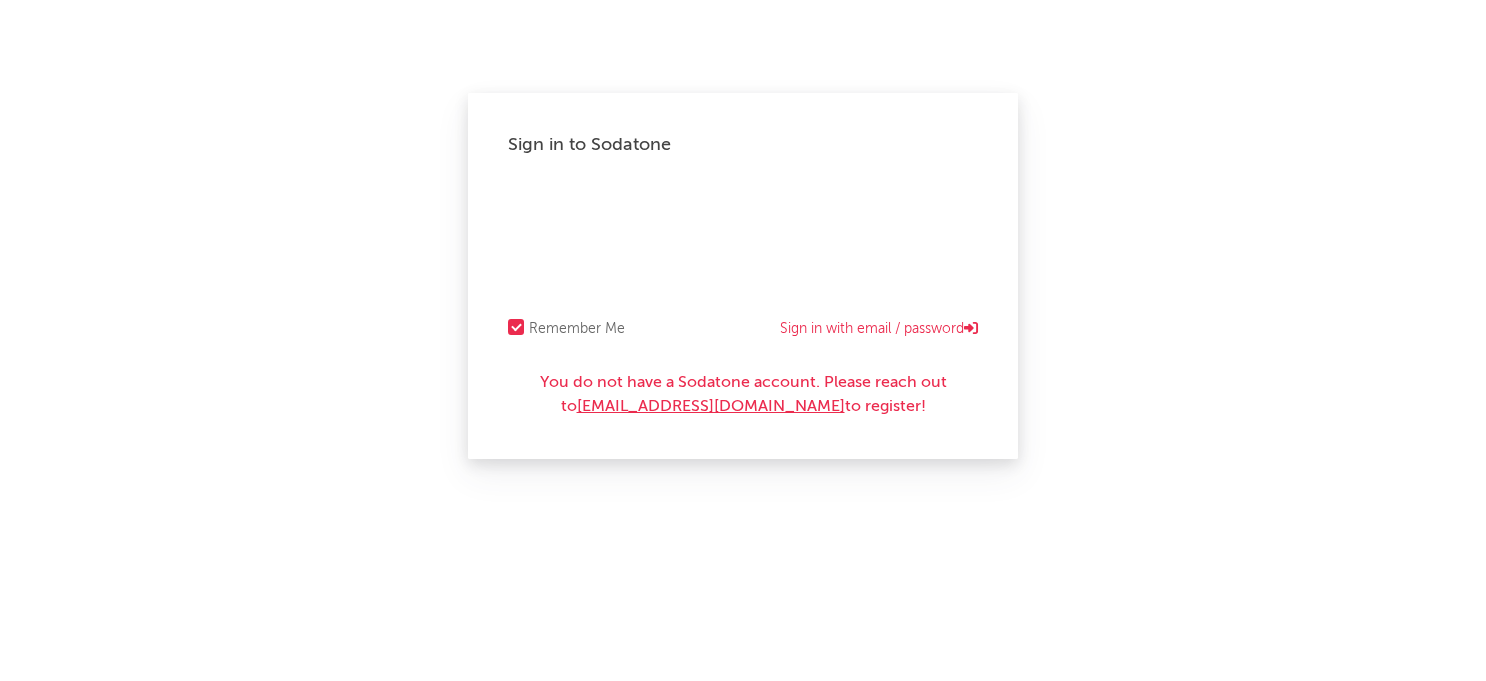 scroll, scrollTop: 0, scrollLeft: 0, axis: both 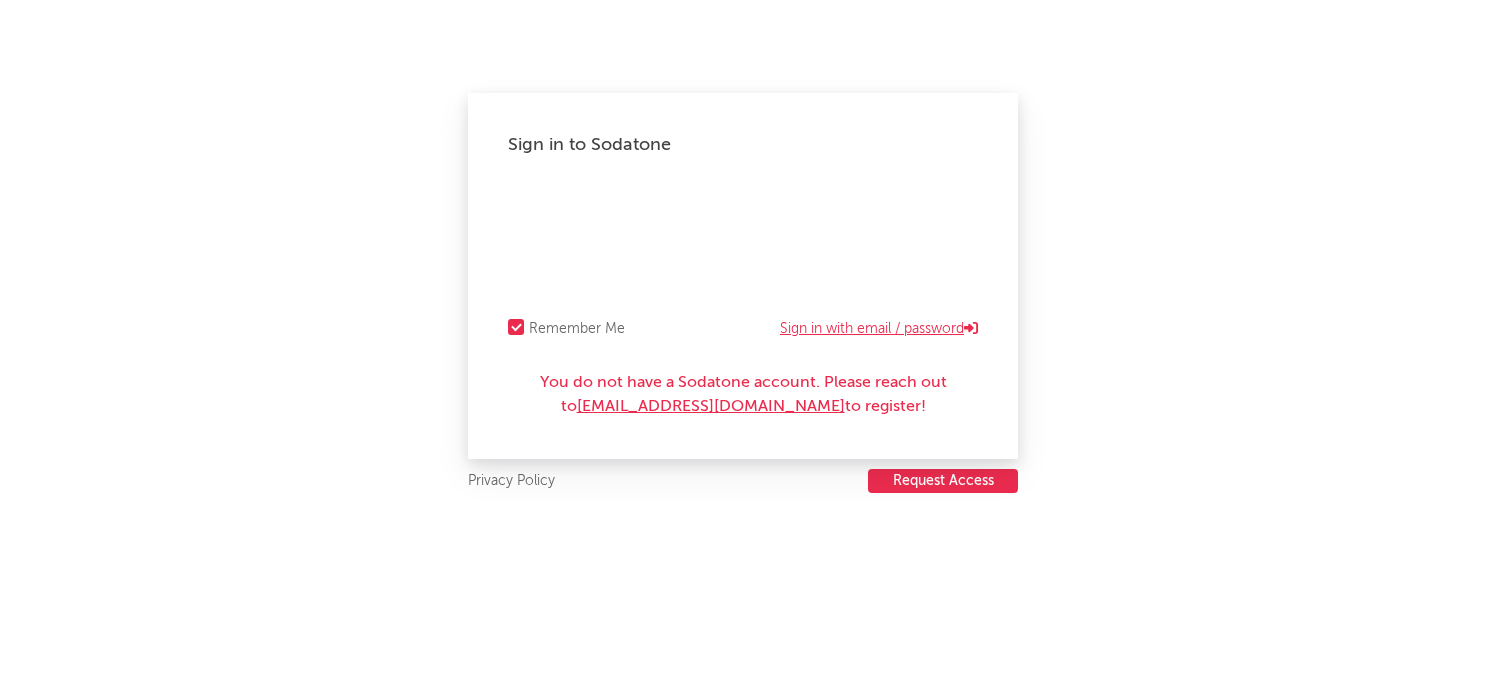 click on "Sign in with email / password" at bounding box center [879, 329] 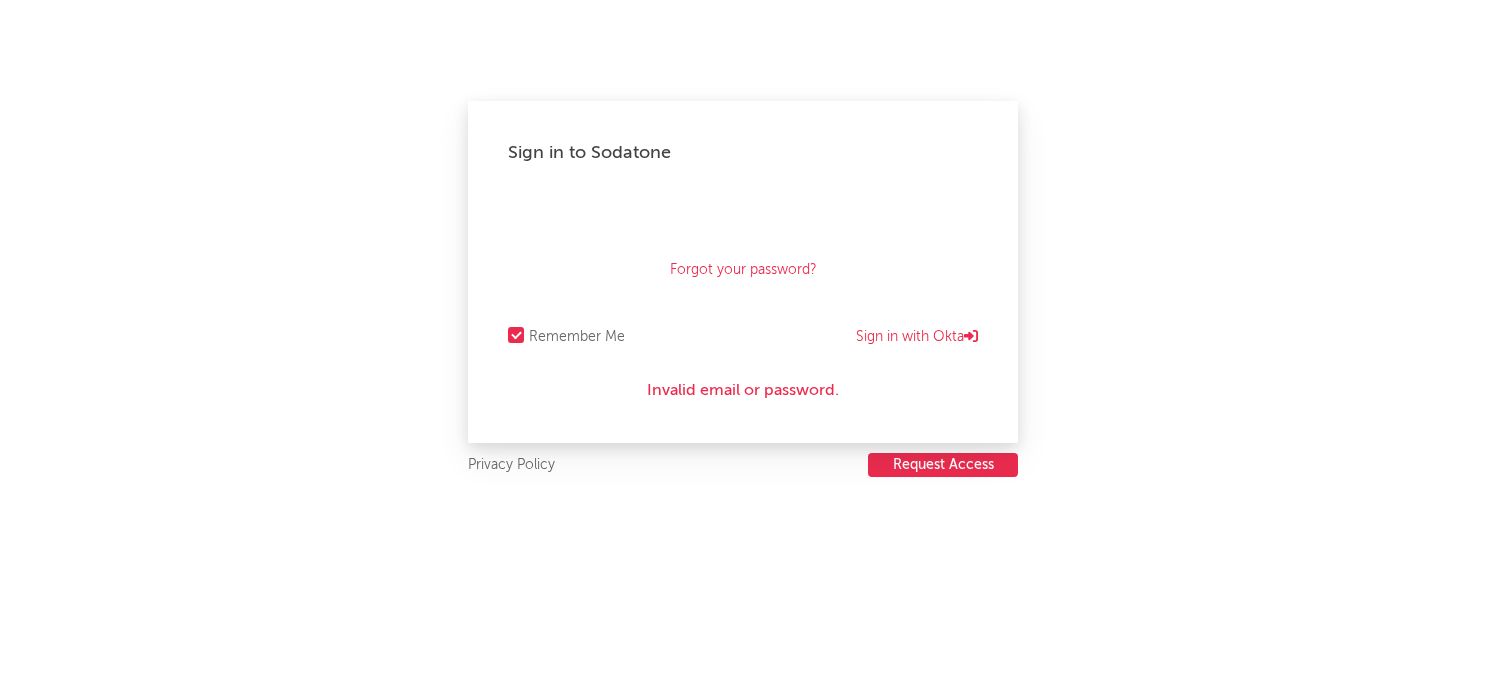click on "Forgot your password?" at bounding box center [743, 245] 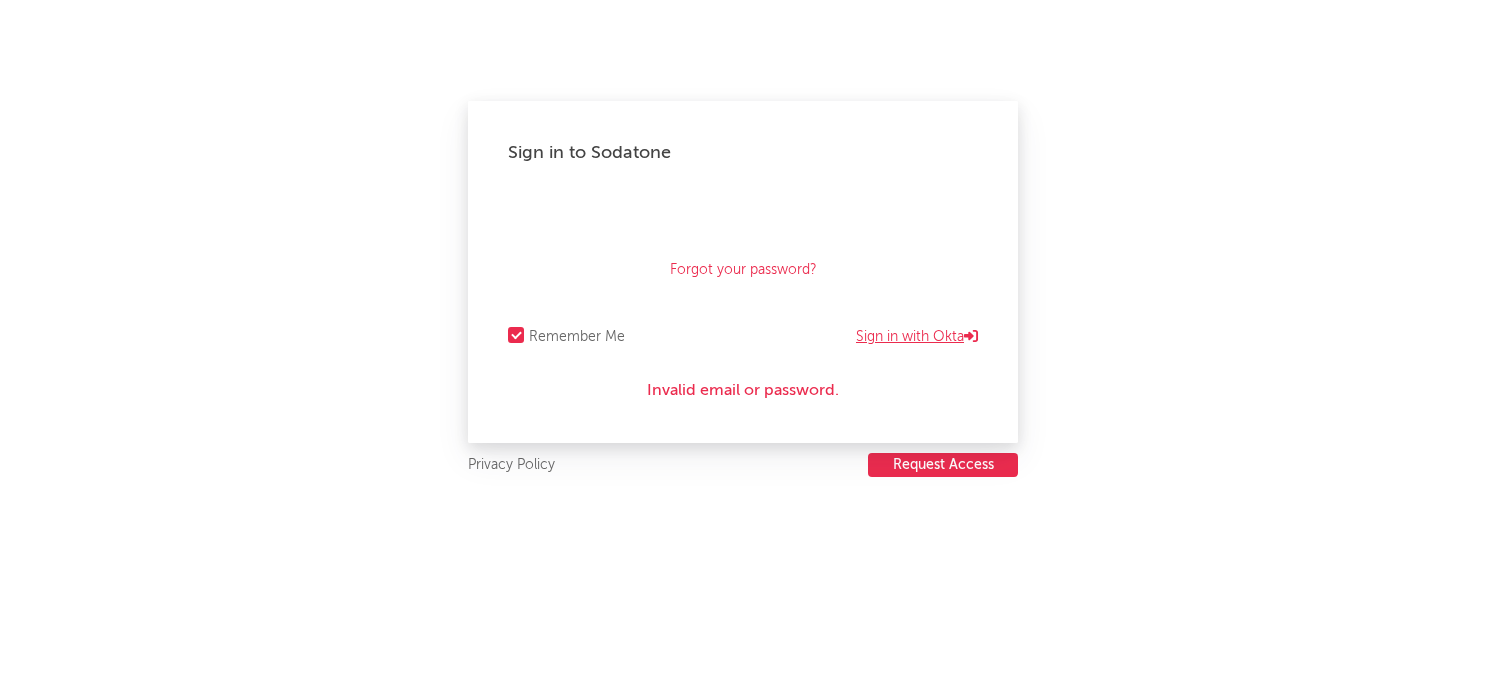 click on "Sign in with Okta" at bounding box center [917, 337] 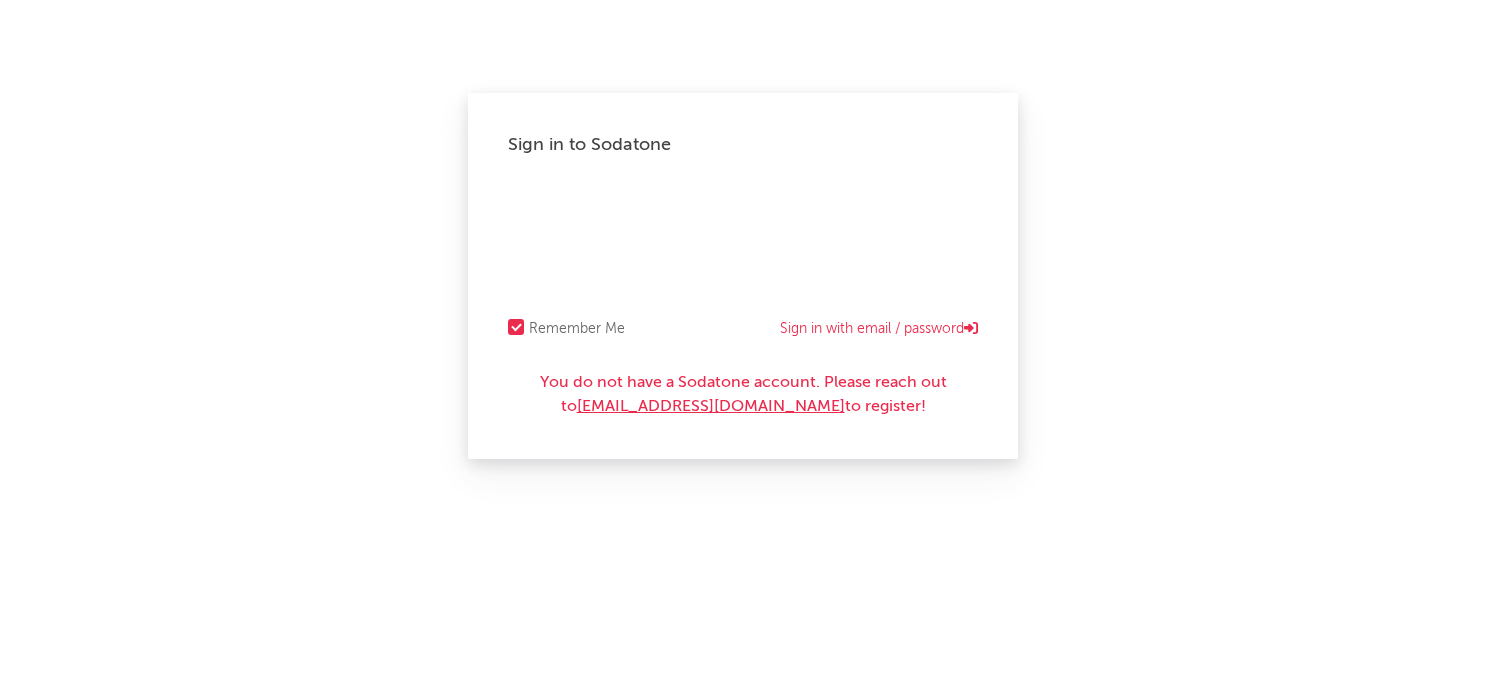 scroll, scrollTop: 0, scrollLeft: 0, axis: both 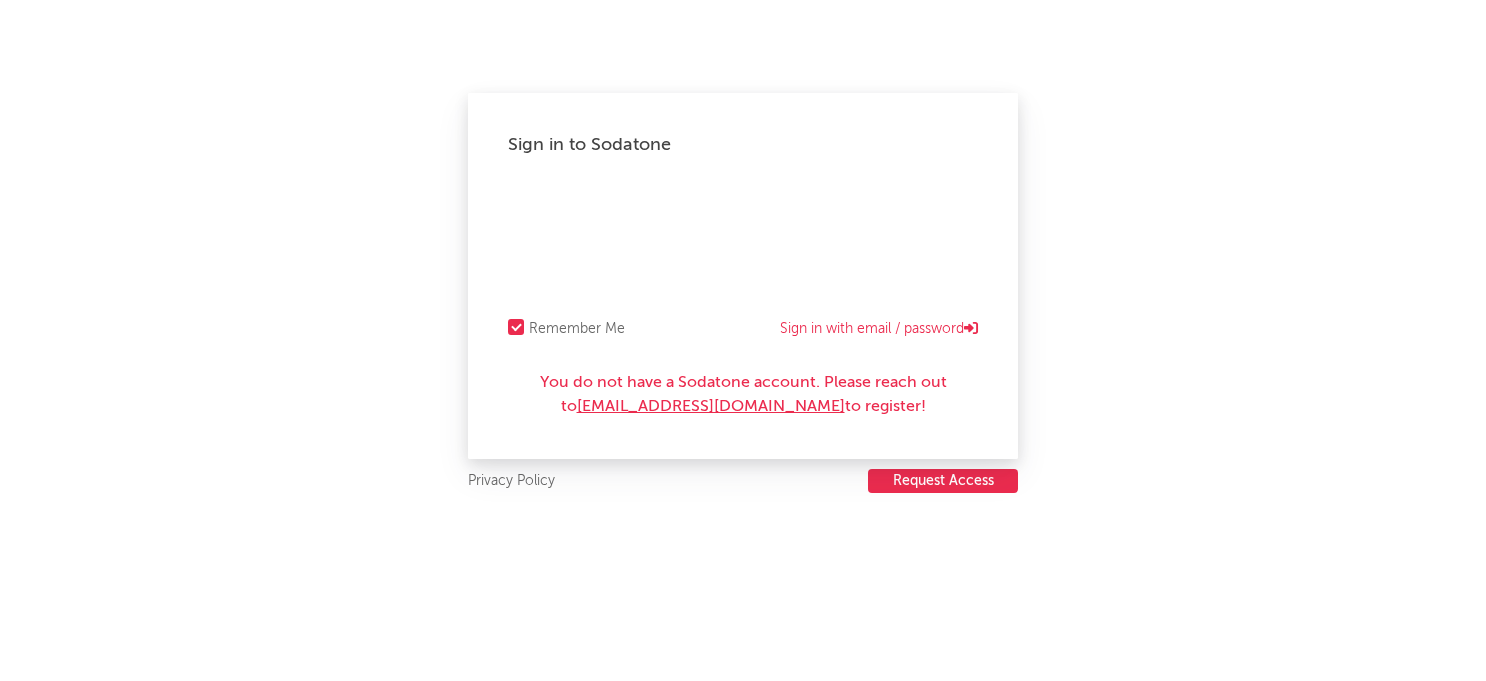 click on "Request Access" at bounding box center [943, 481] 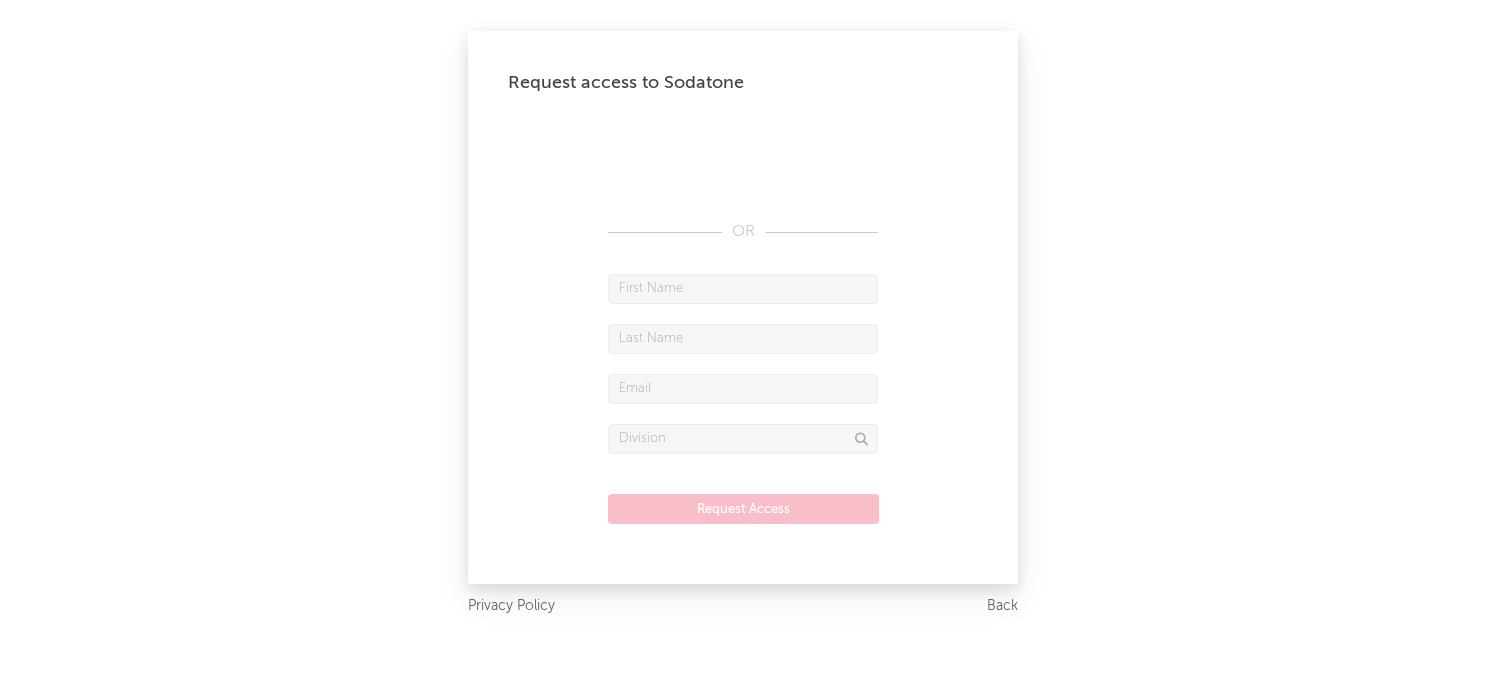 scroll, scrollTop: 0, scrollLeft: 0, axis: both 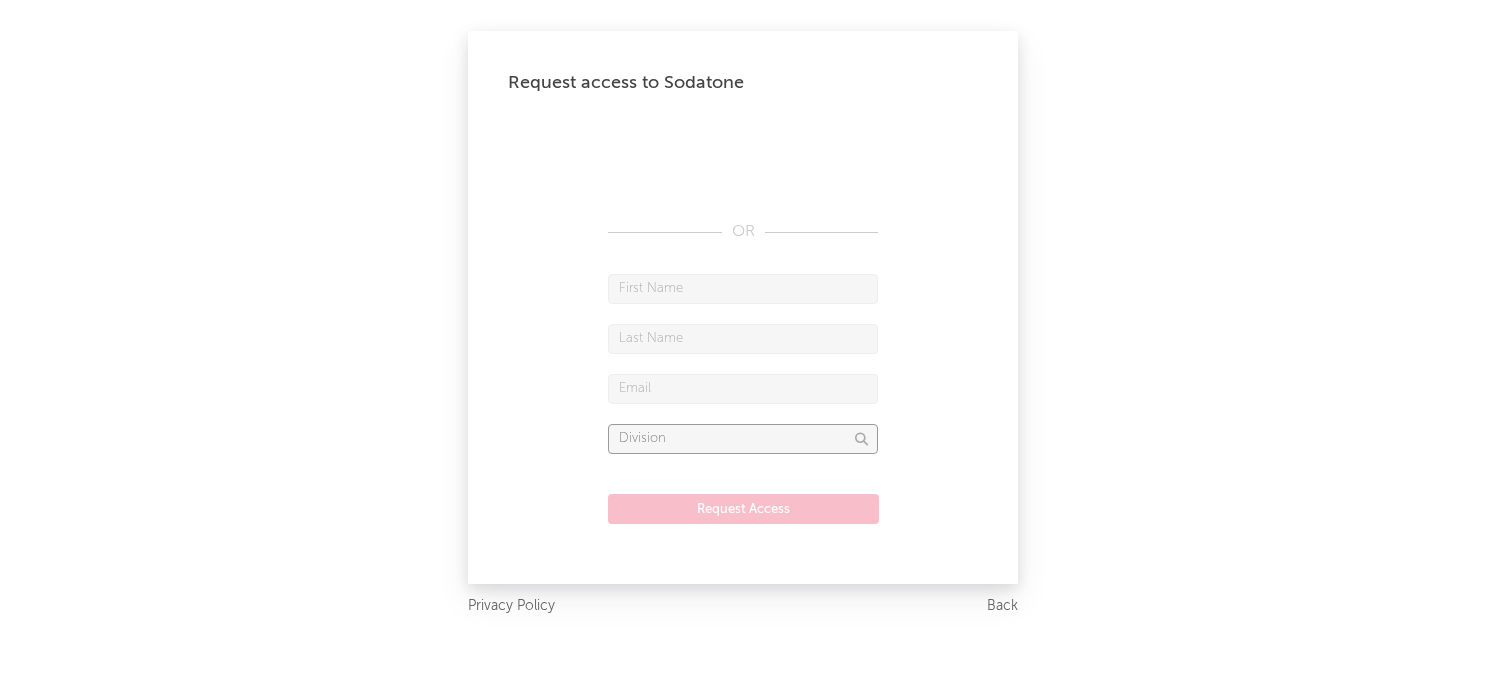 click at bounding box center [743, 439] 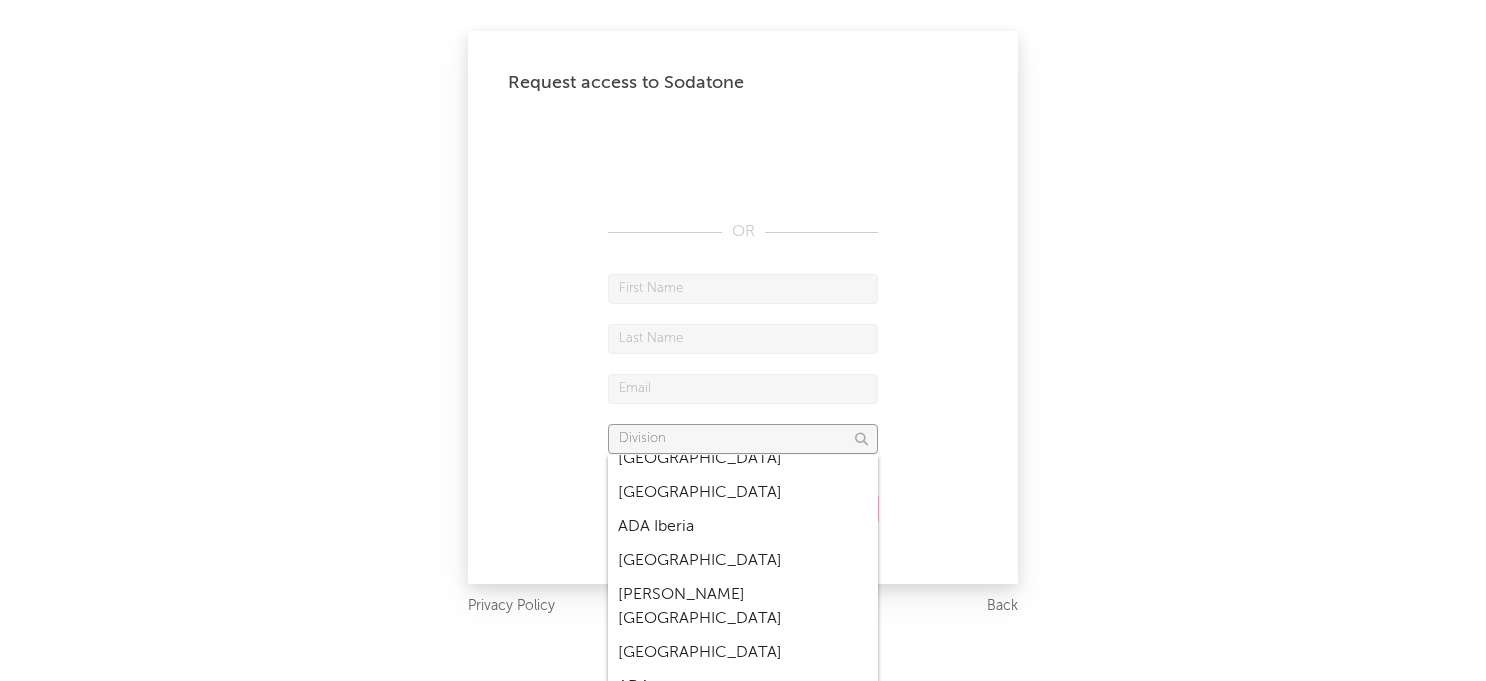 scroll, scrollTop: 2085, scrollLeft: 0, axis: vertical 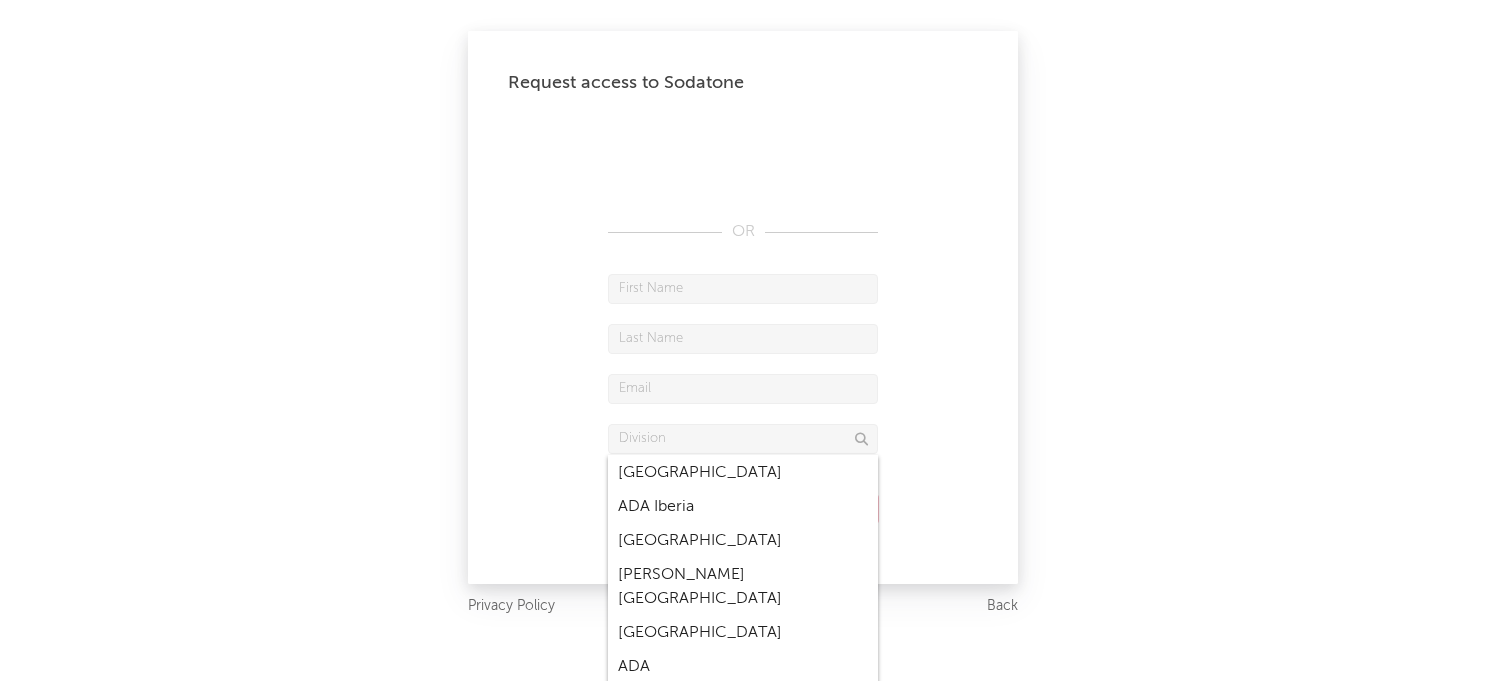 click on "Warner Music UK" at bounding box center (743, 701) 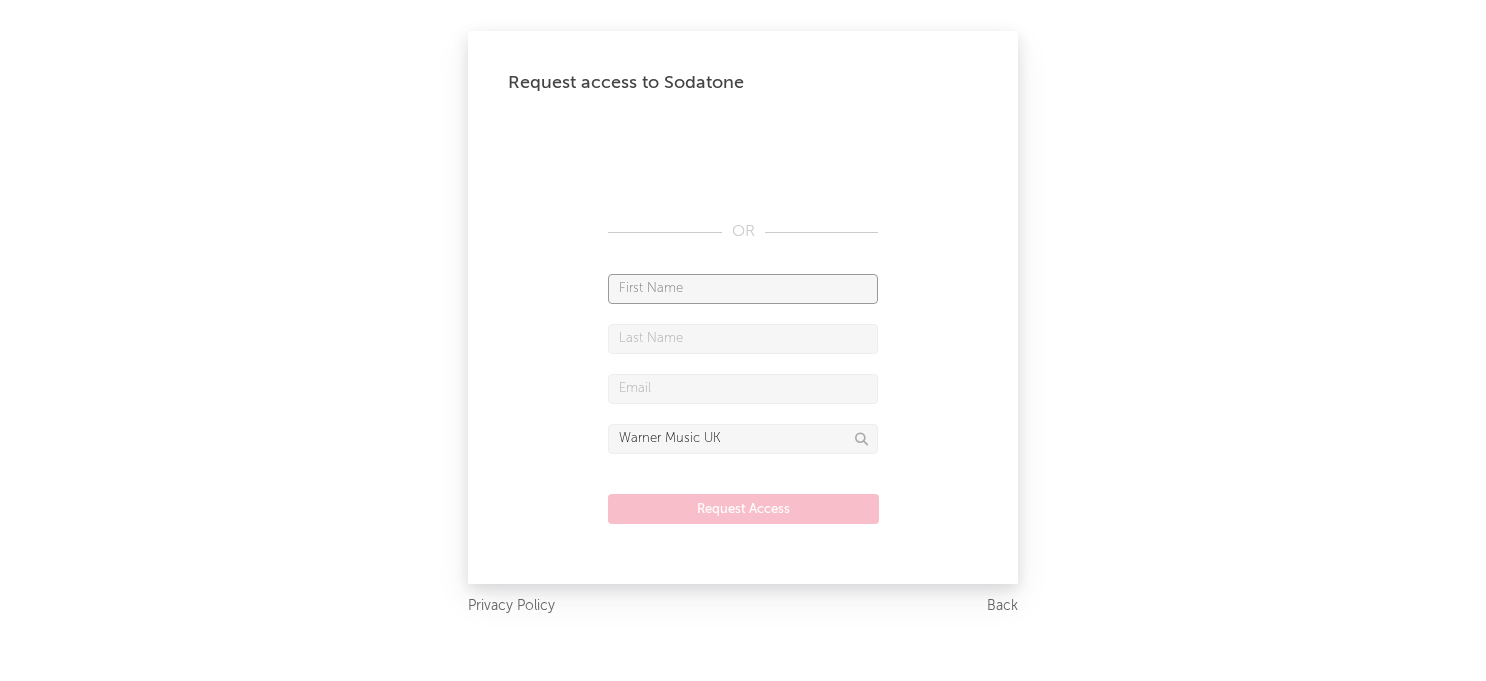 click at bounding box center (743, 289) 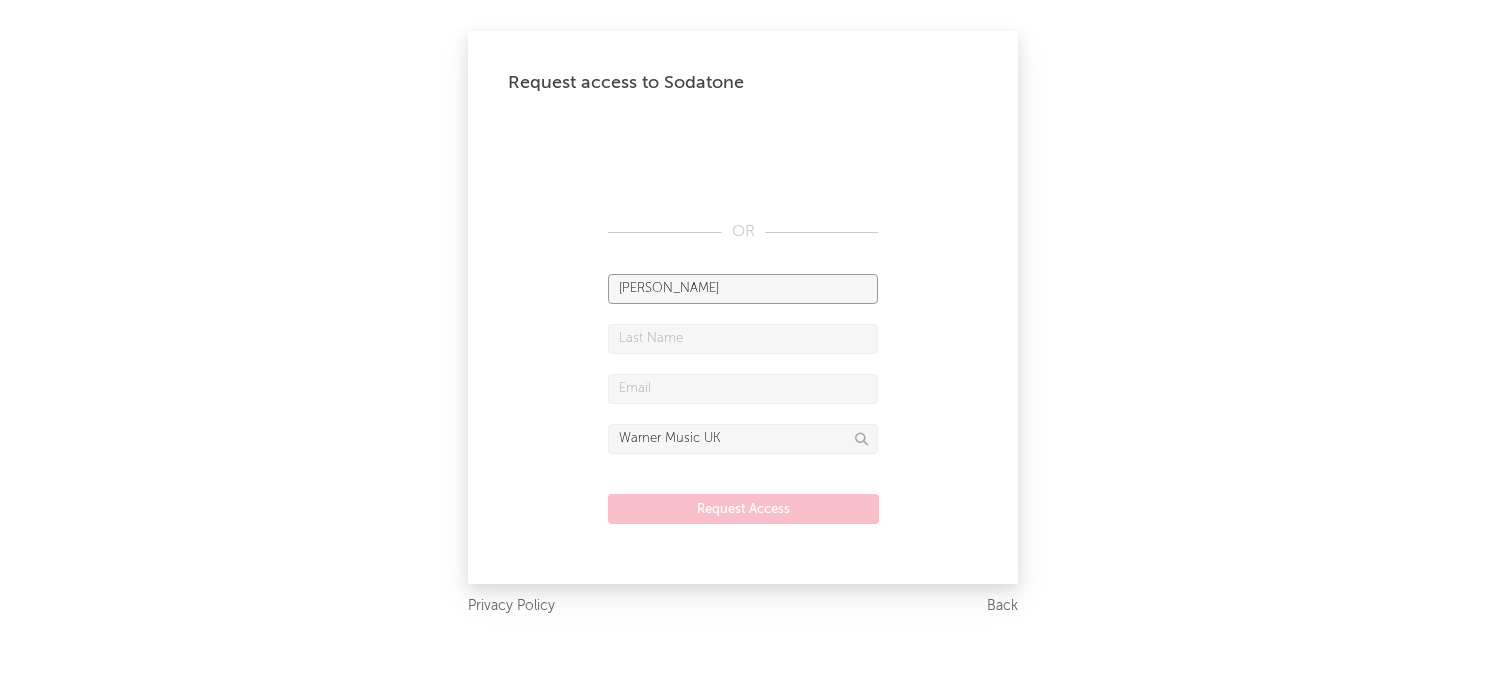 type on "Alice" 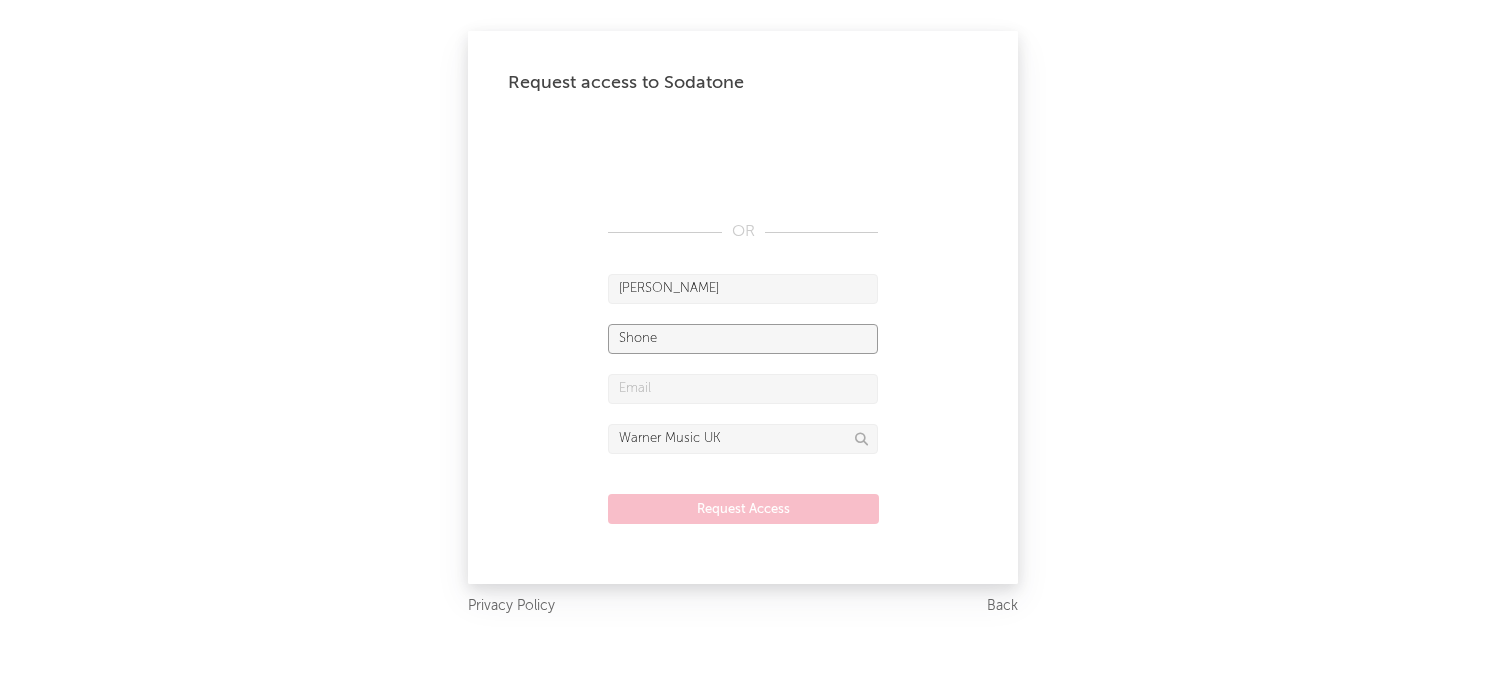 type on "Shone" 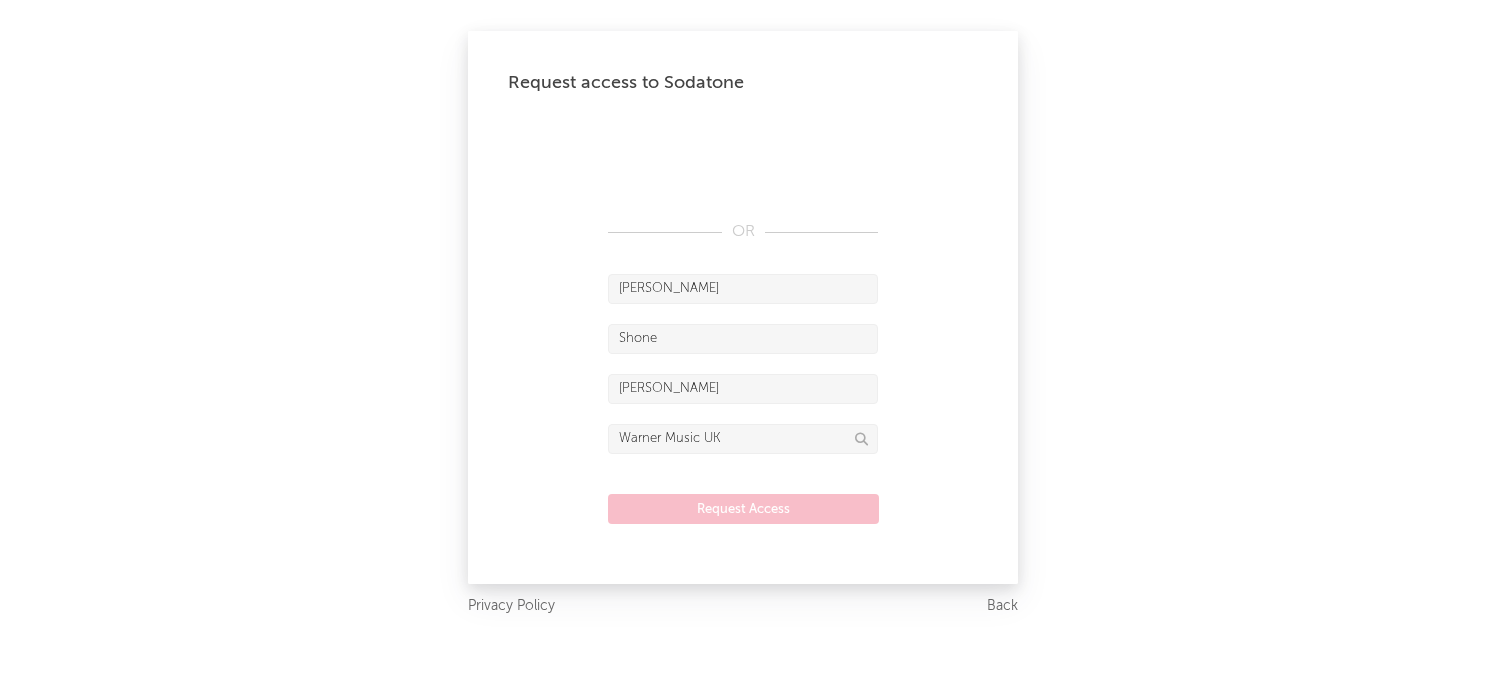 click on "Request access to Sodatone OR Alice Shone alice Warner Music UK Request Access Privacy Policy Back" at bounding box center [743, 340] 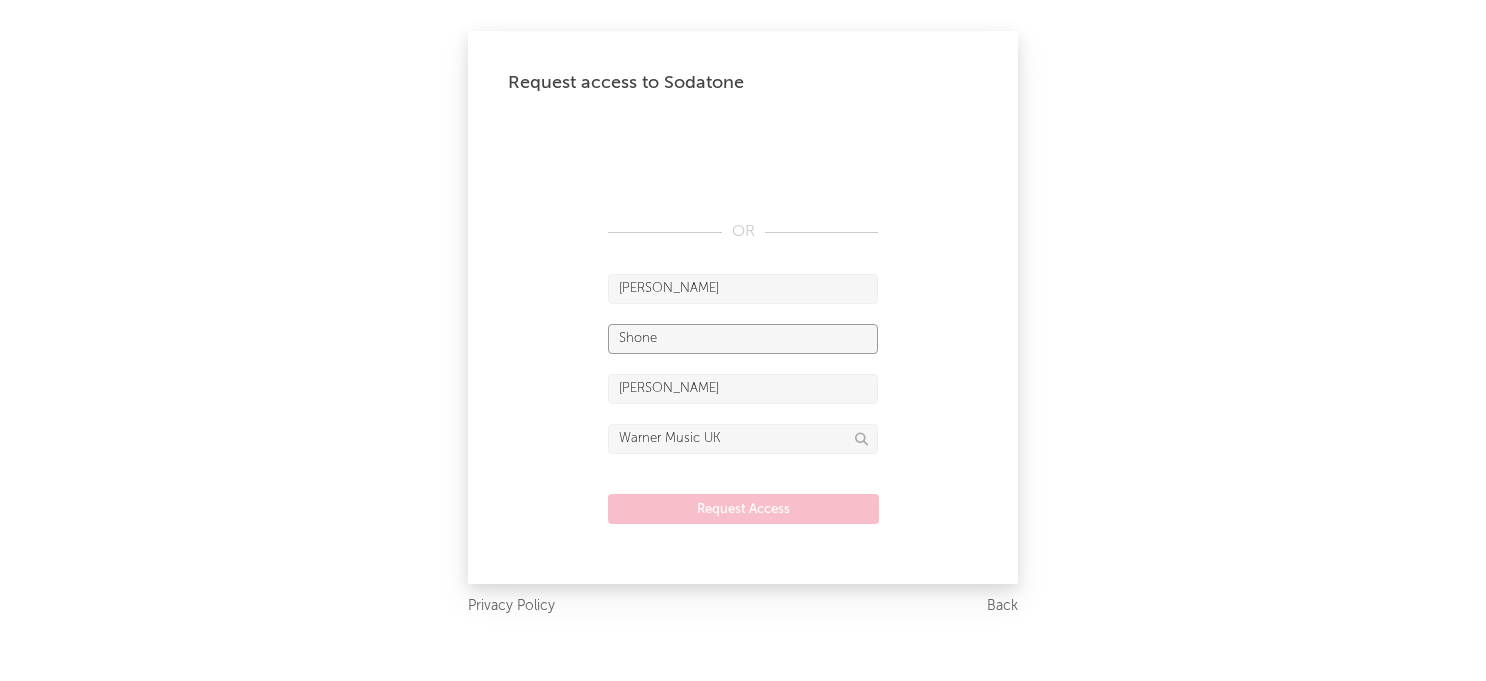 click on "Shone" at bounding box center [743, 339] 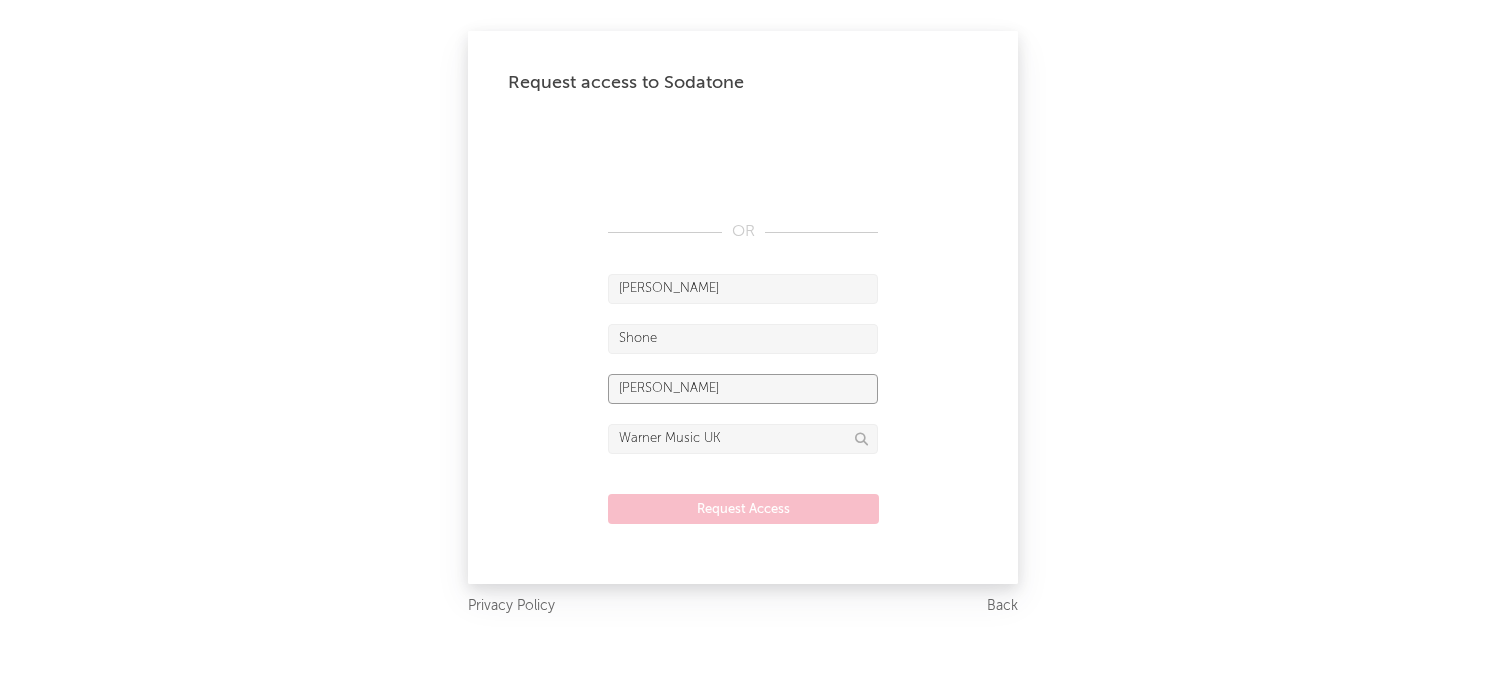 click on "alice" at bounding box center (743, 389) 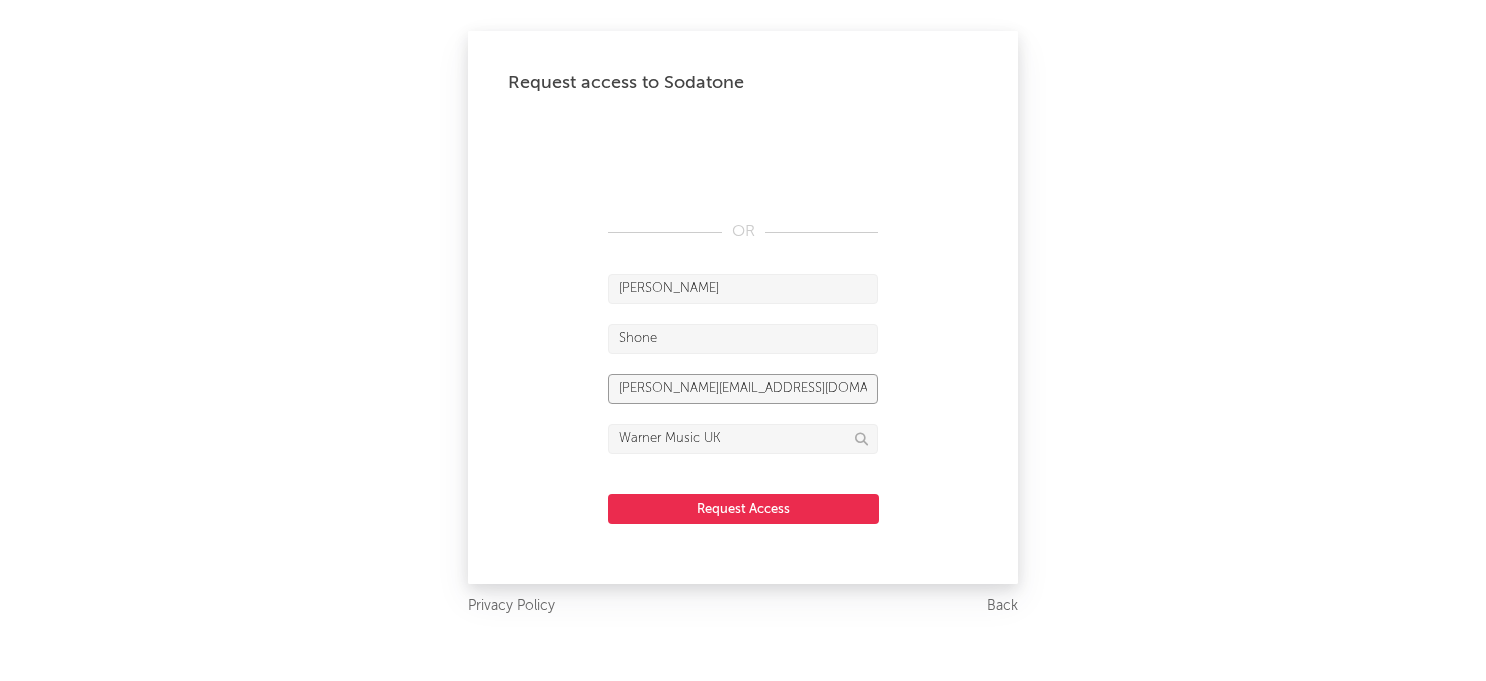 type on "alice.shone@warnermusic.com" 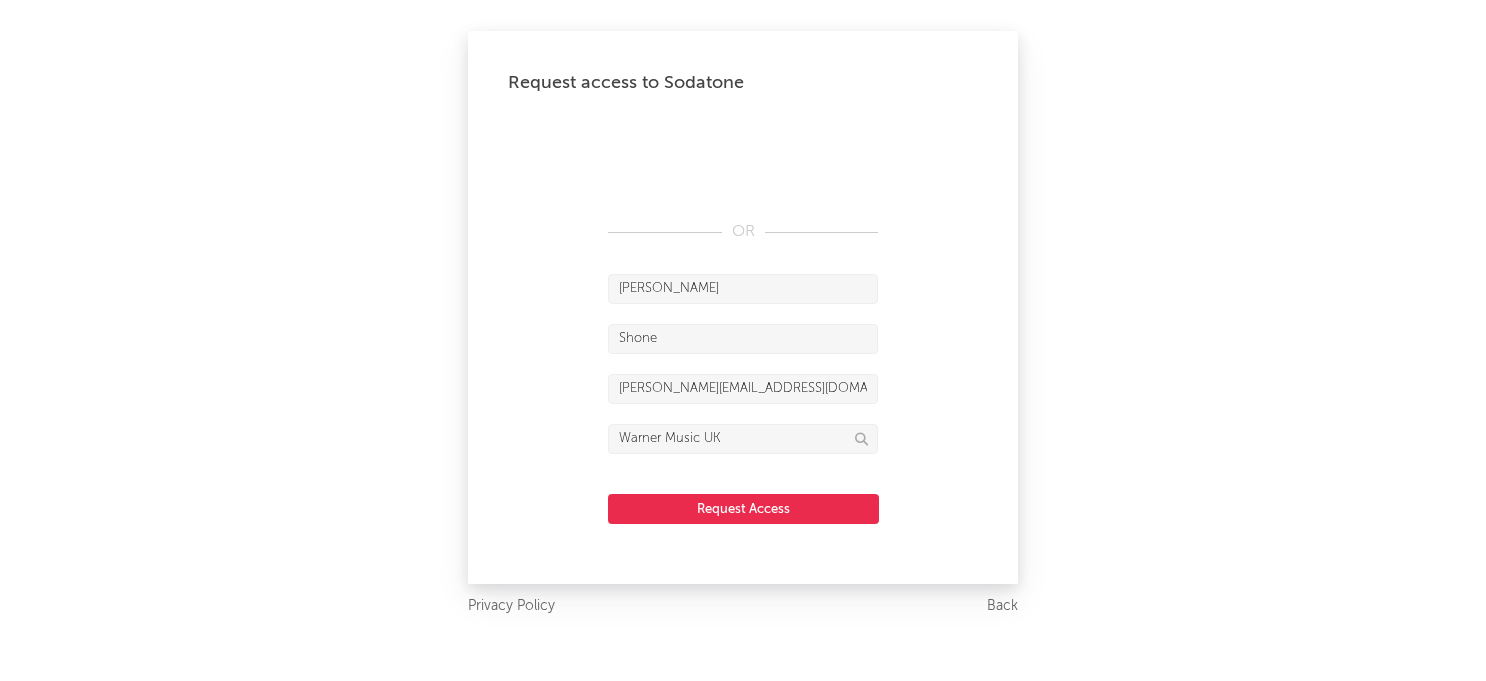 click on "Request Access" at bounding box center (743, 509) 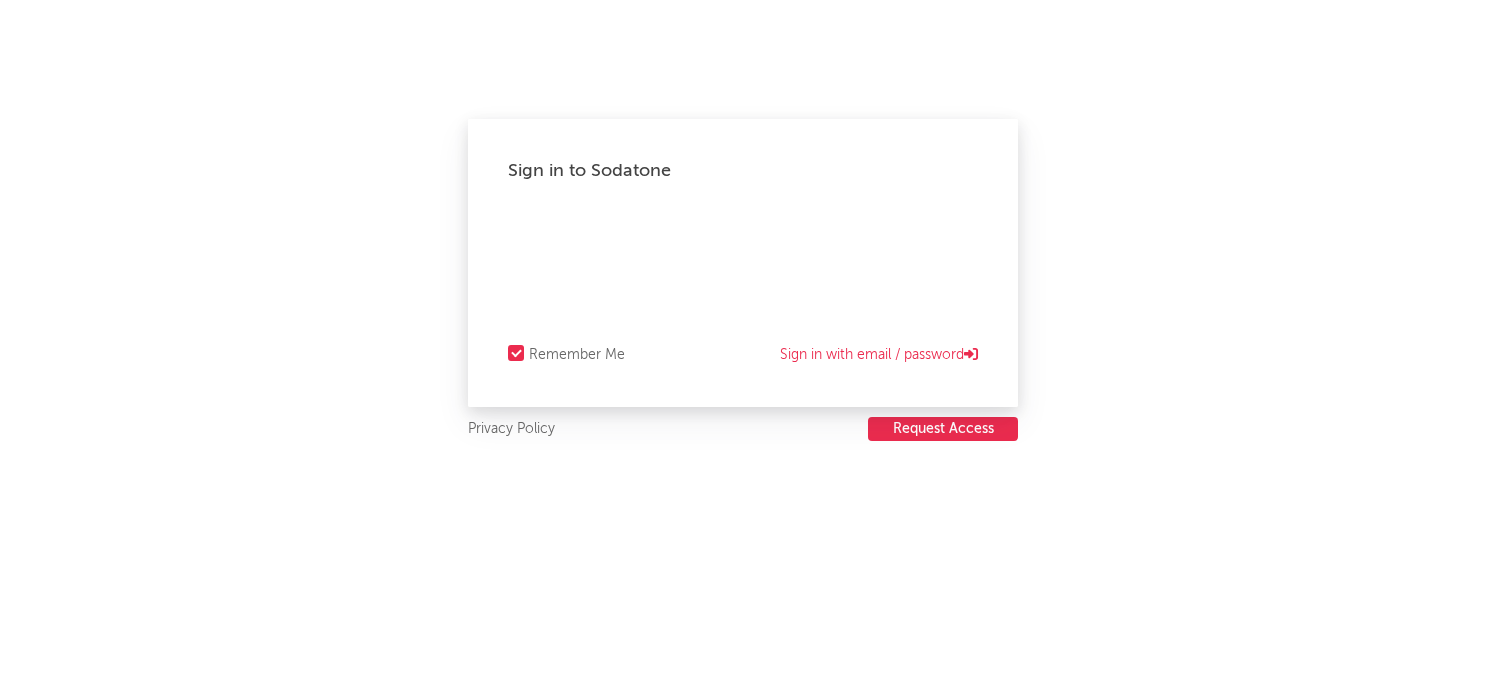 scroll, scrollTop: 0, scrollLeft: 0, axis: both 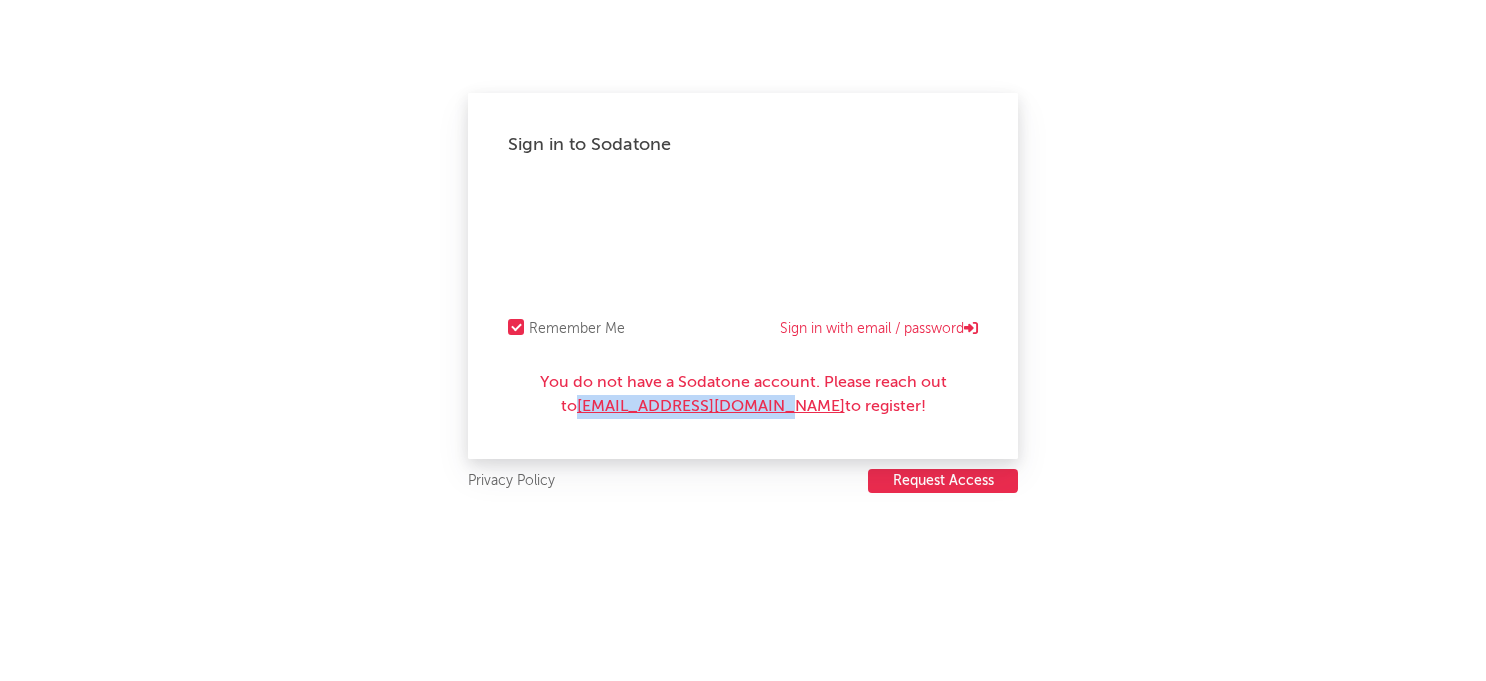 drag, startPoint x: 586, startPoint y: 407, endPoint x: 808, endPoint y: 413, distance: 222.08107 